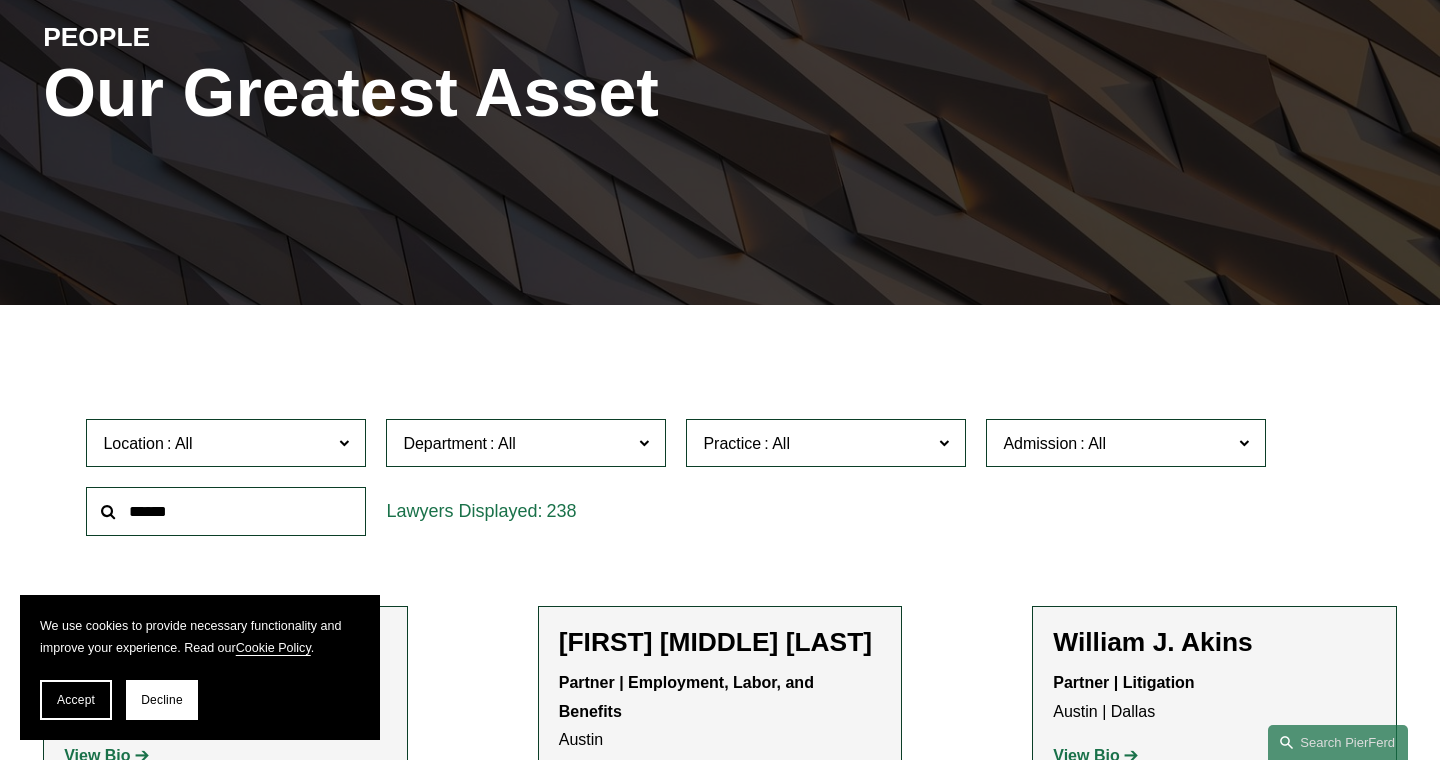 scroll, scrollTop: 266, scrollLeft: 0, axis: vertical 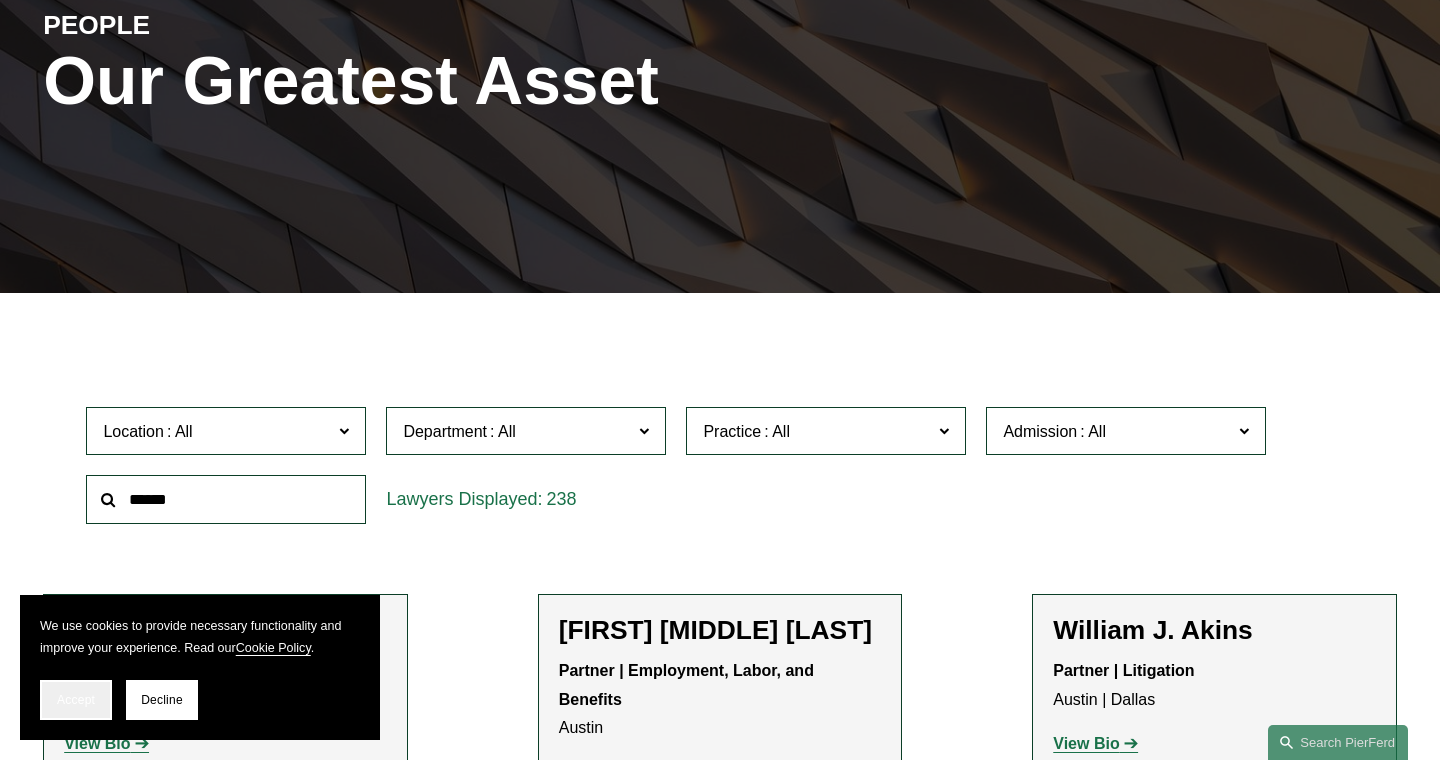 click on "Accept" at bounding box center [76, 700] 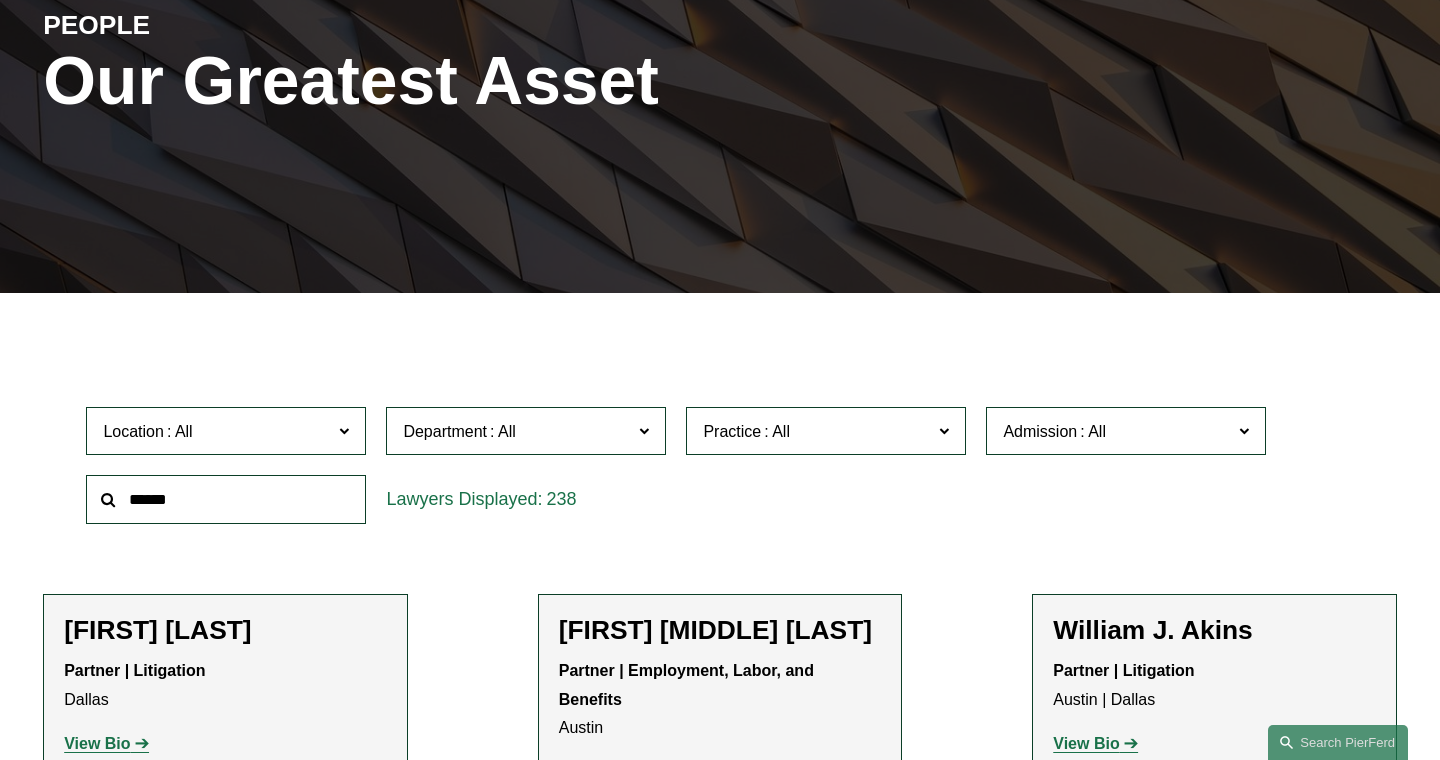 click 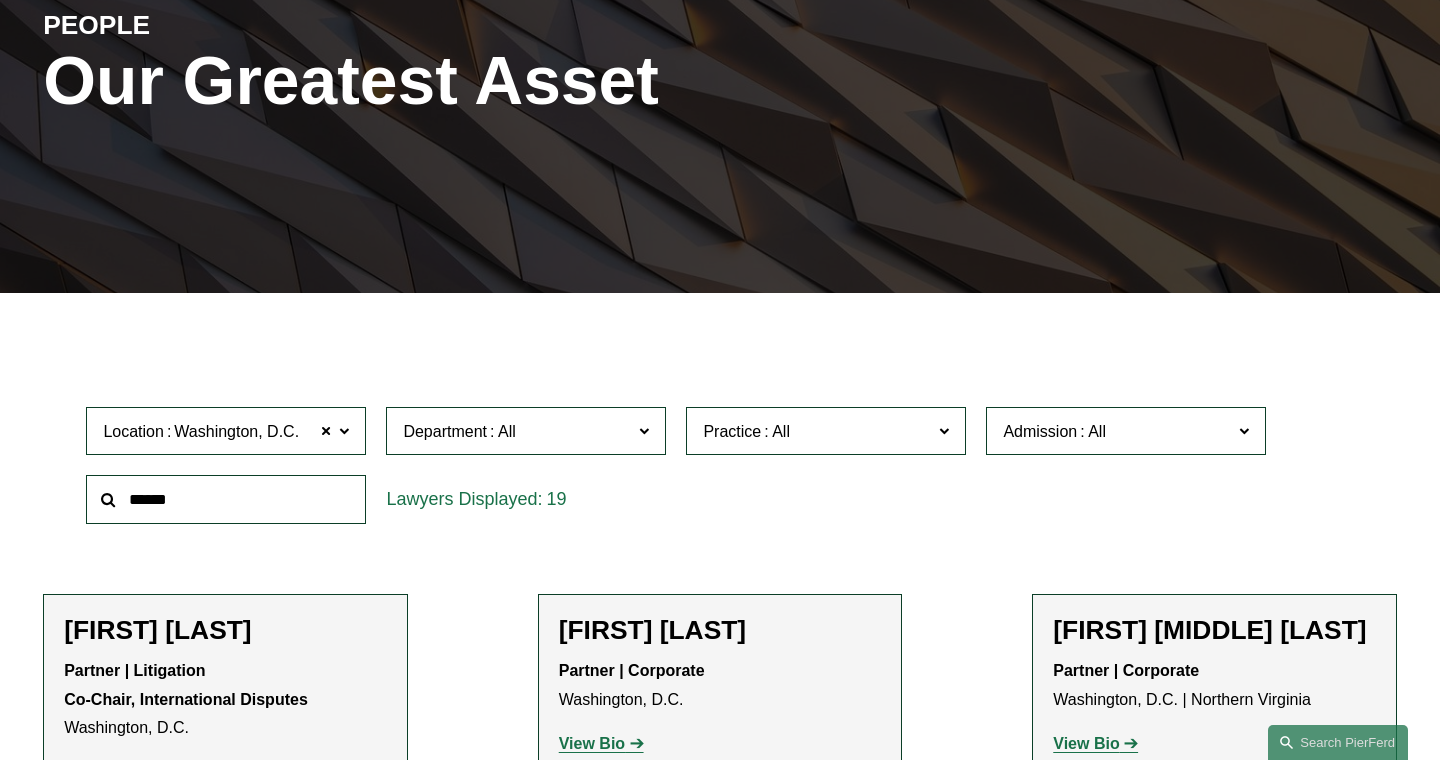 scroll, scrollTop: 509, scrollLeft: 0, axis: vertical 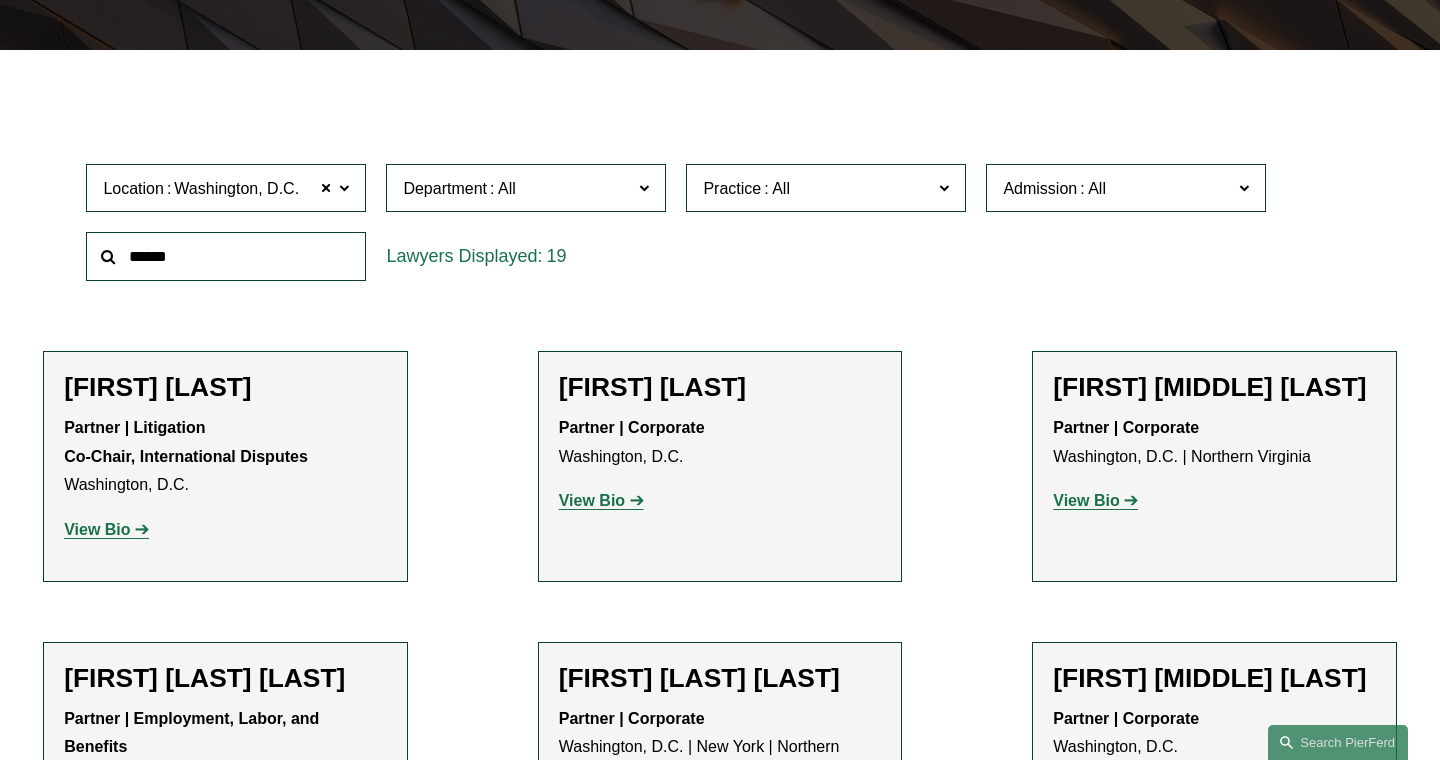 click on "Practice" 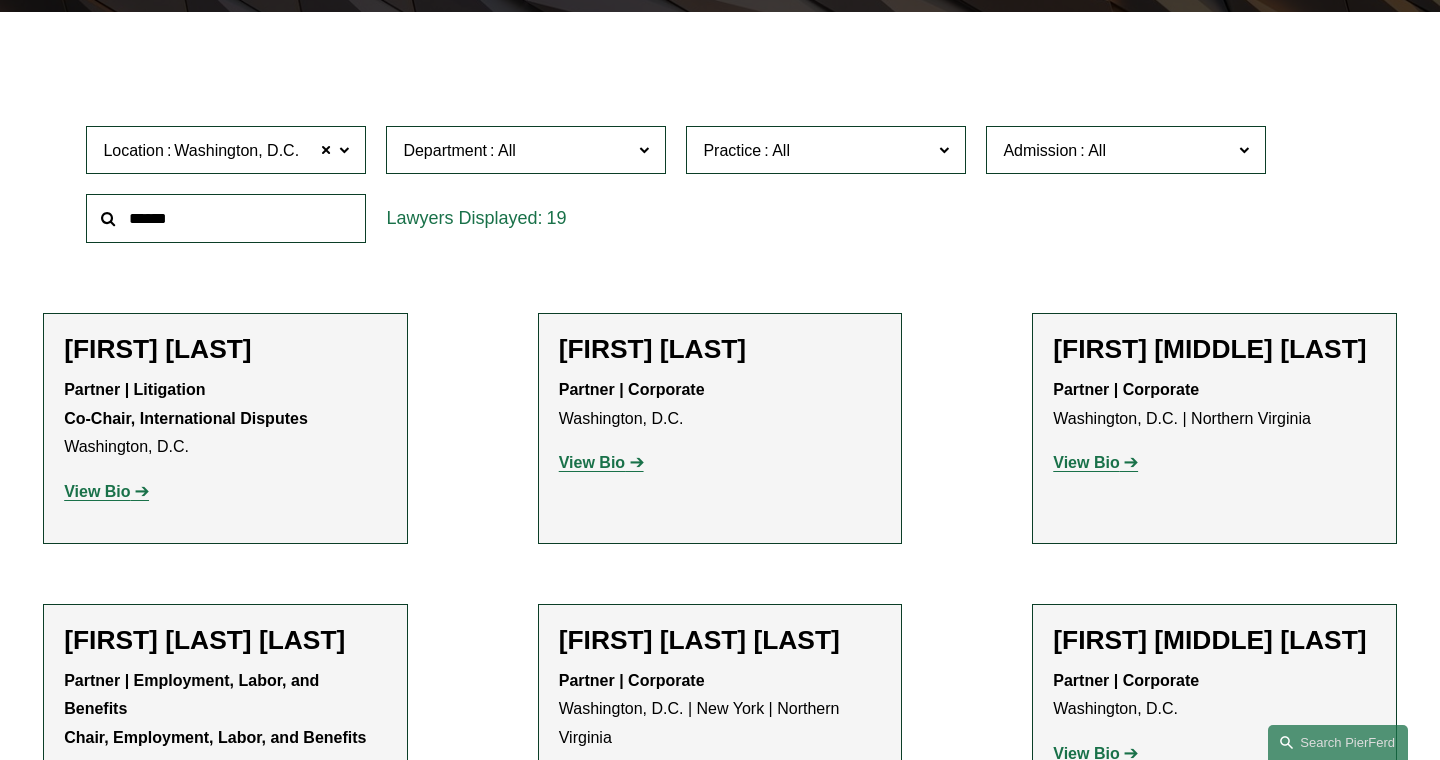 scroll, scrollTop: 554, scrollLeft: 0, axis: vertical 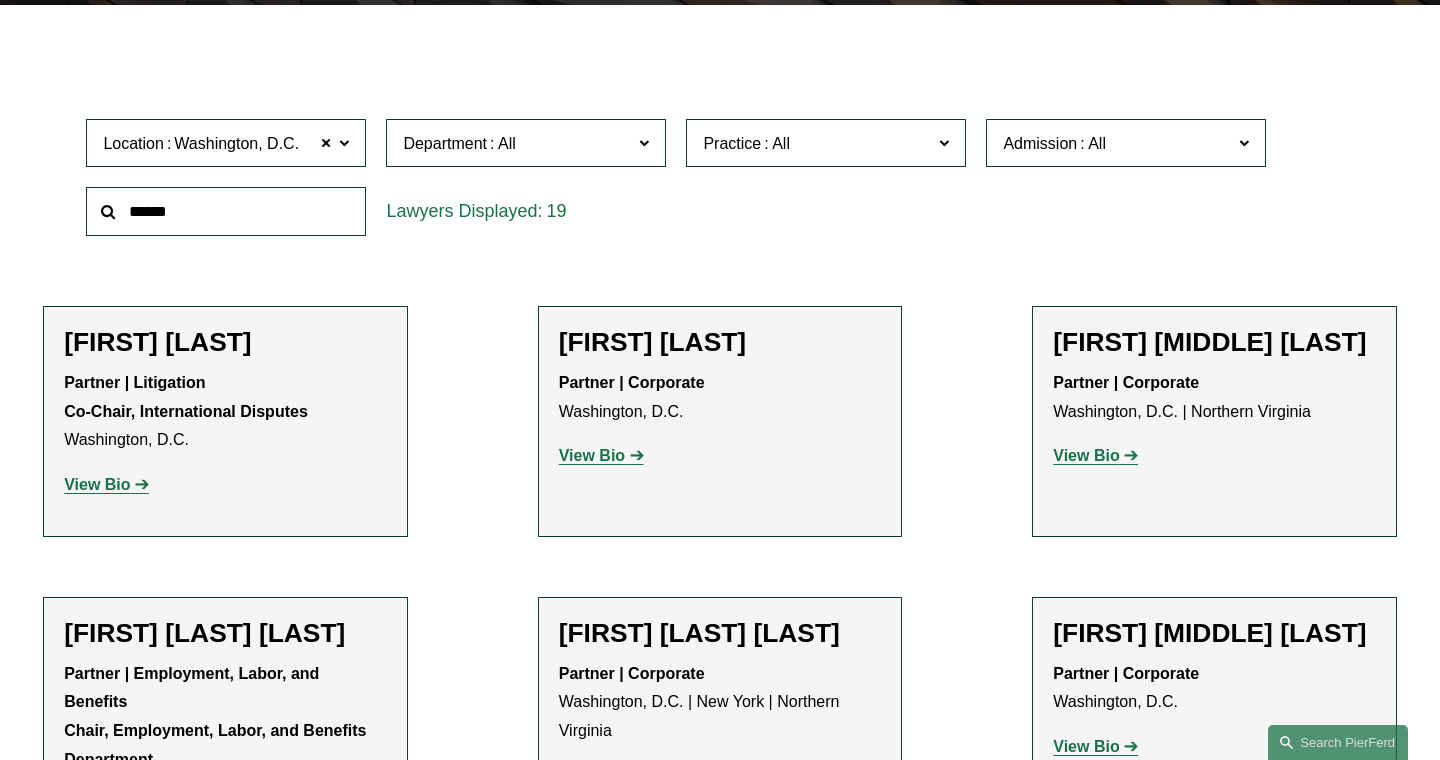 click on "Trusts & Estates" 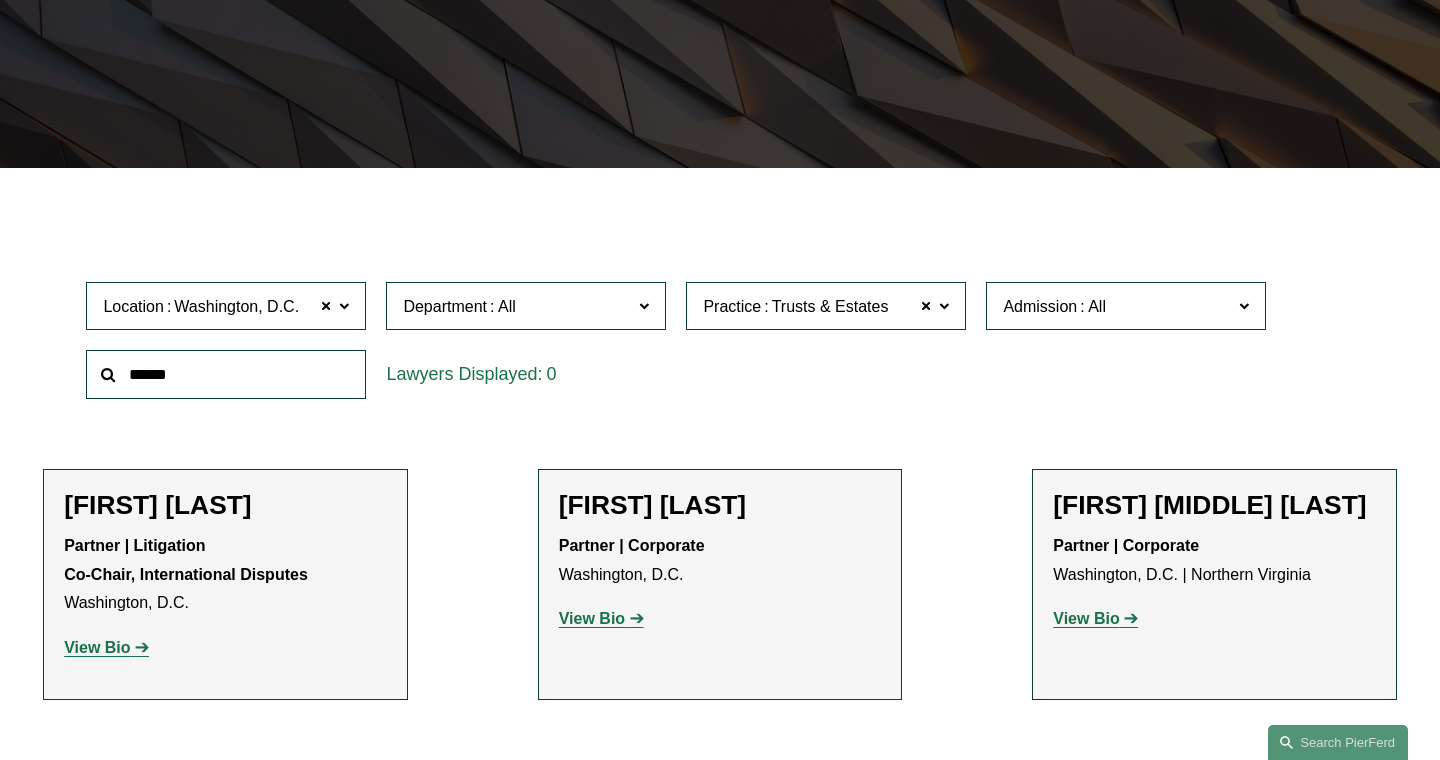 scroll, scrollTop: 353, scrollLeft: 0, axis: vertical 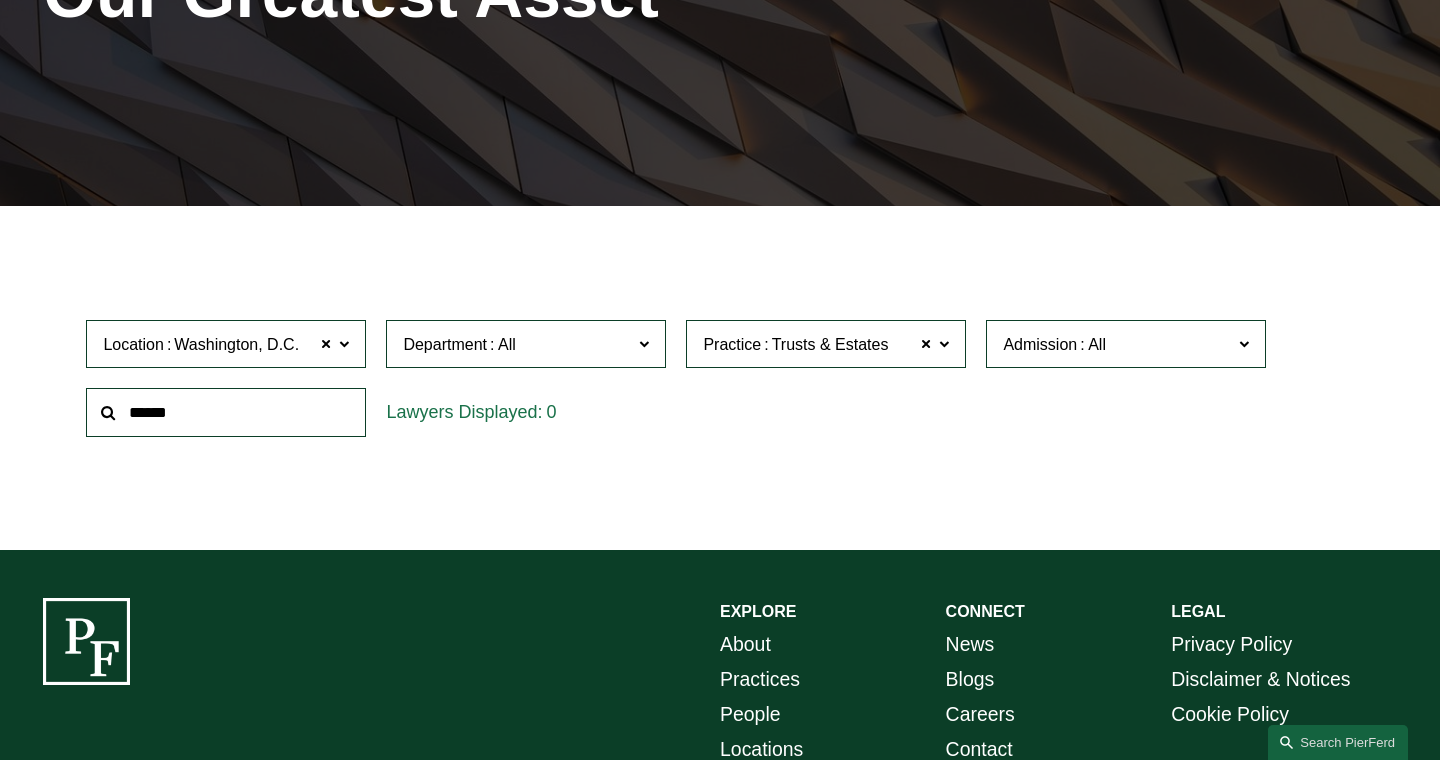 click on "Practice Trusts & Estates" 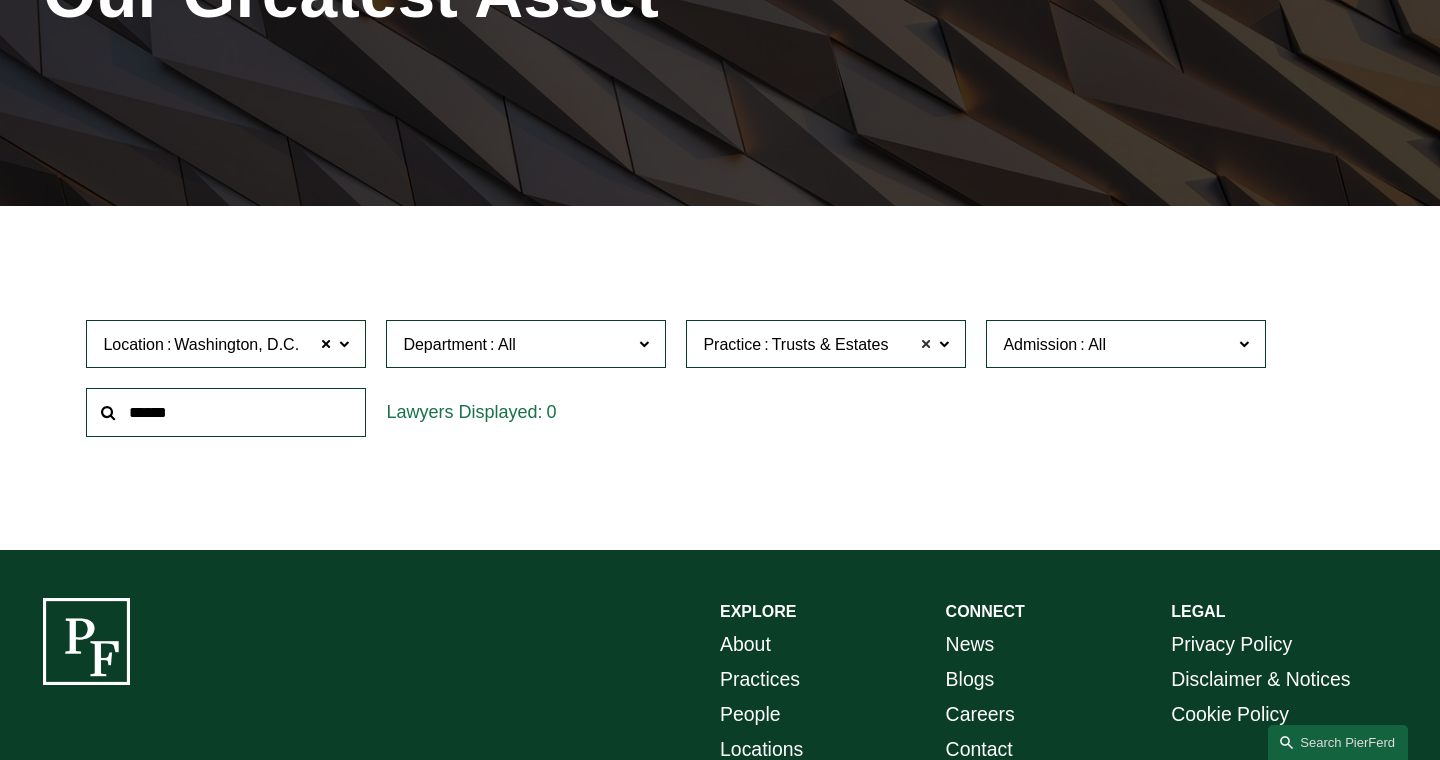 click 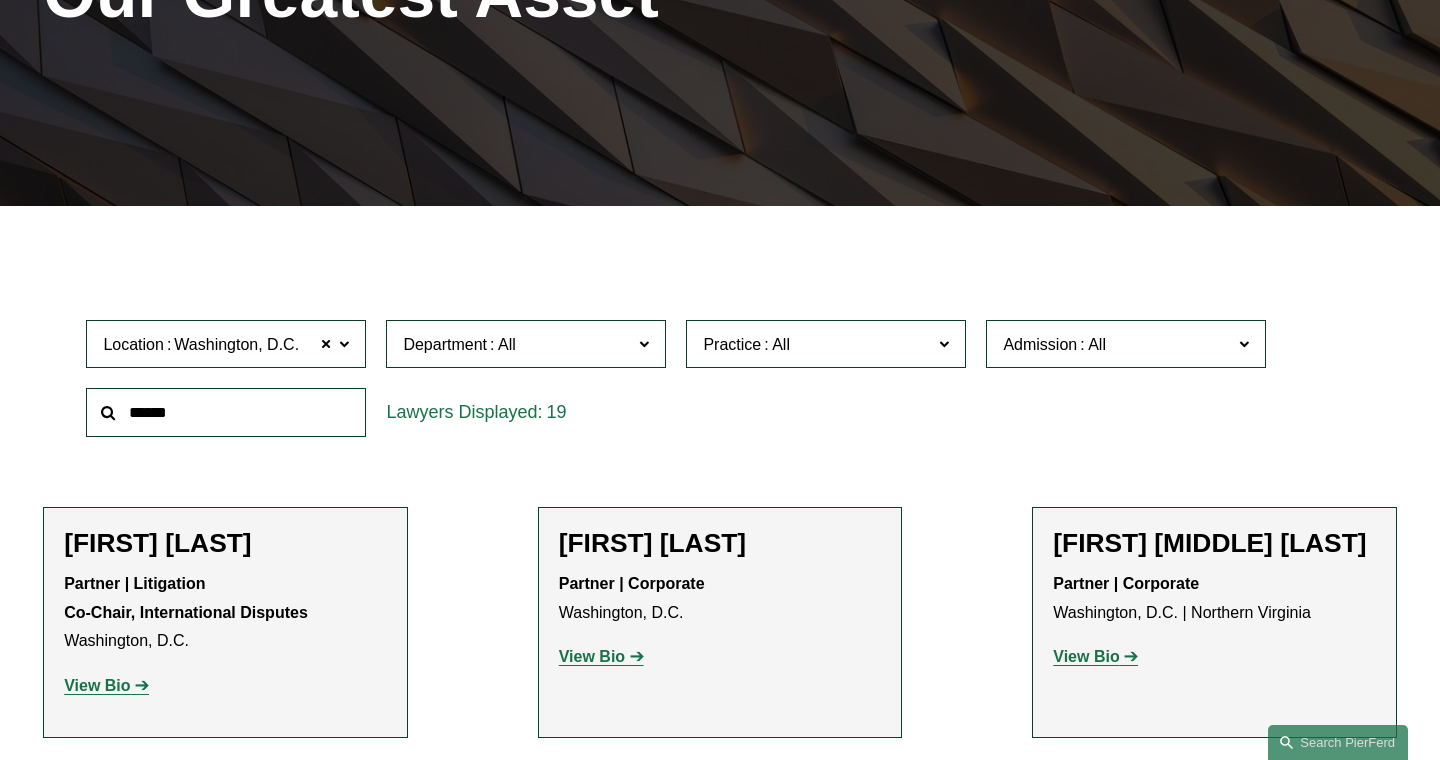 click 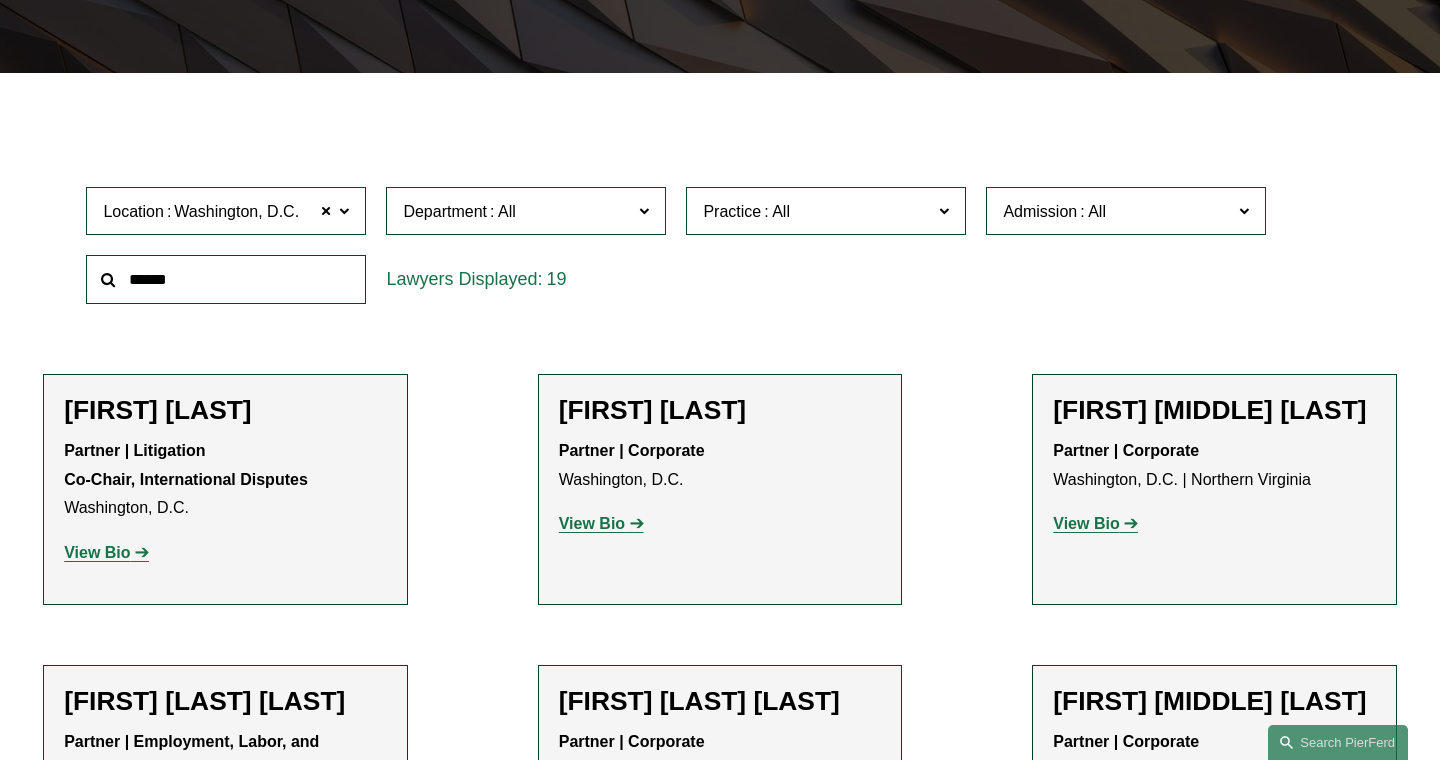 click on "View Bio" 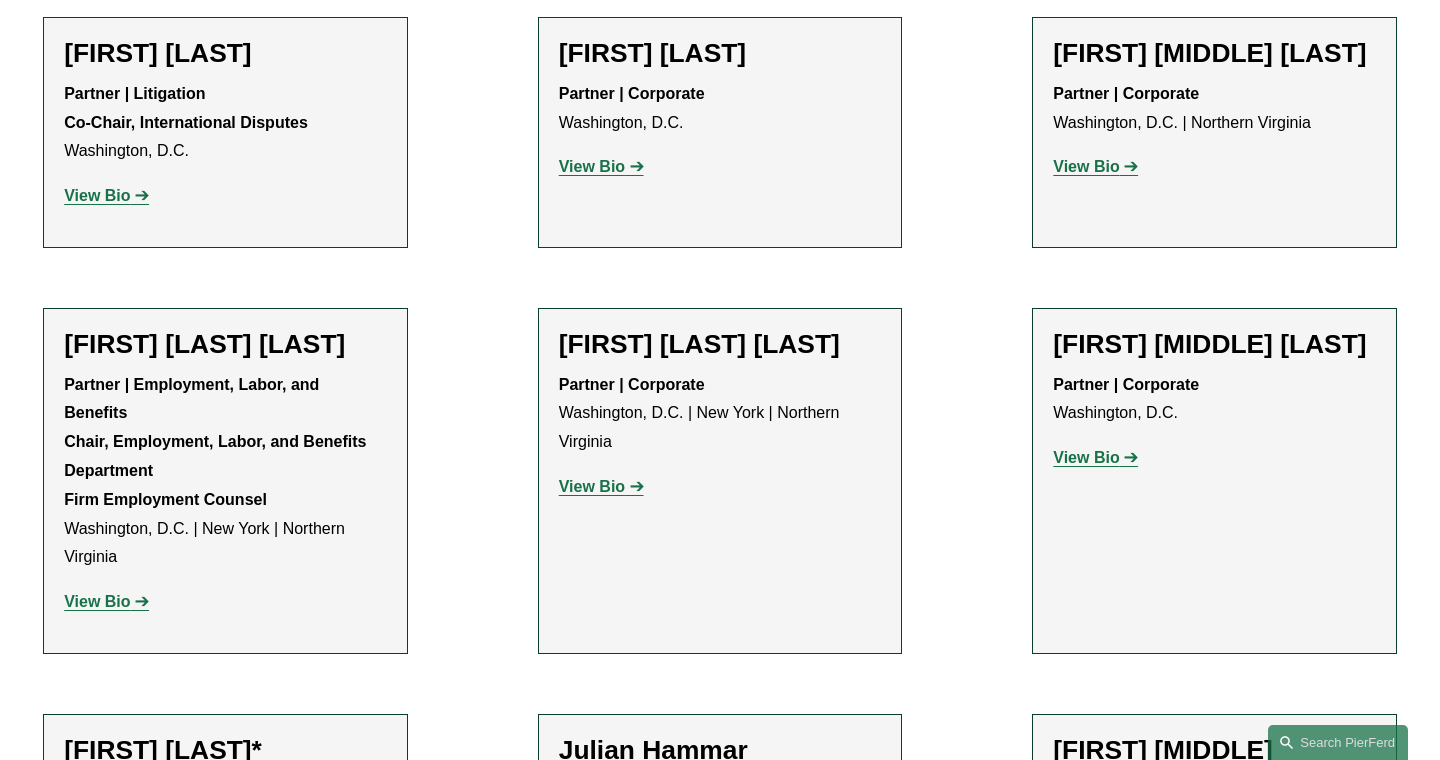 scroll, scrollTop: 905, scrollLeft: 0, axis: vertical 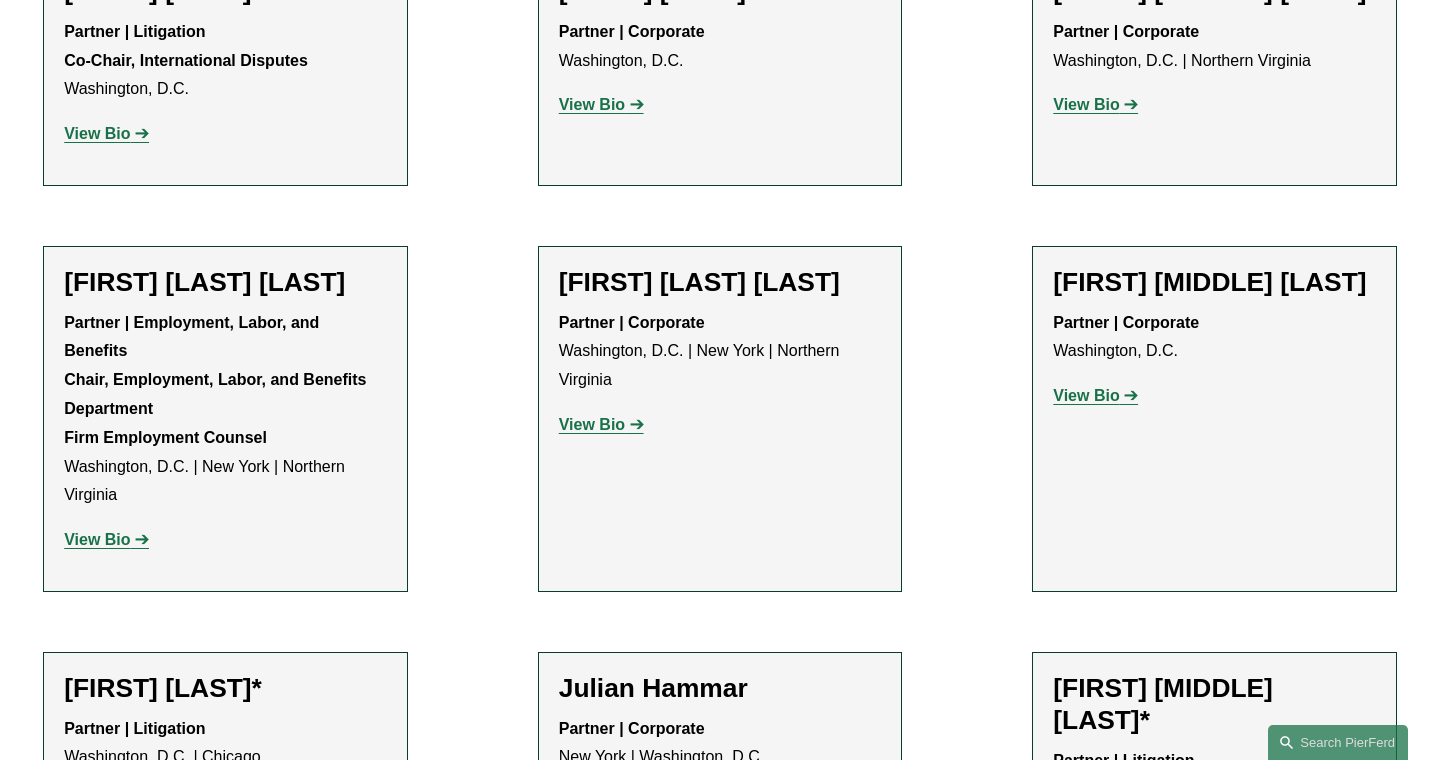 click on "View Bio" 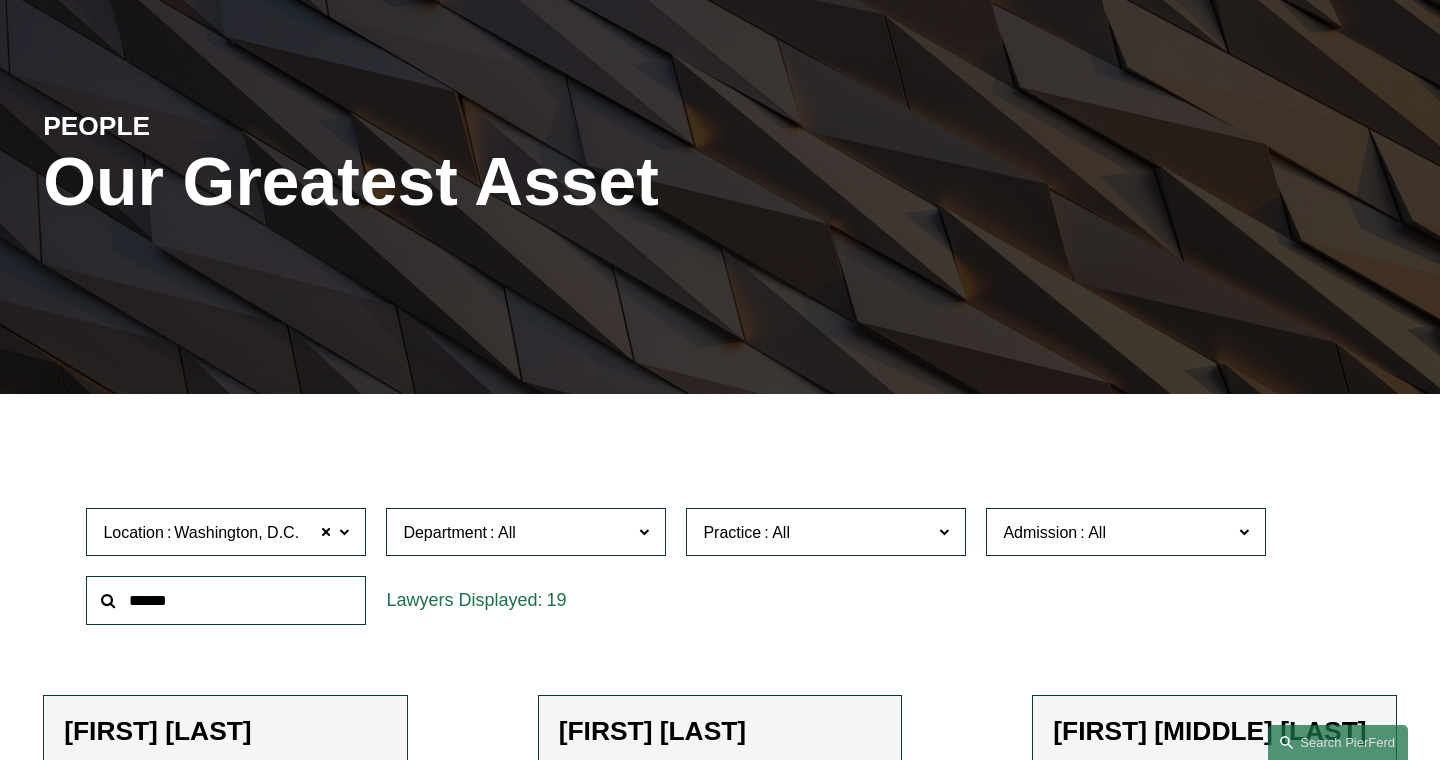 scroll, scrollTop: 371, scrollLeft: 0, axis: vertical 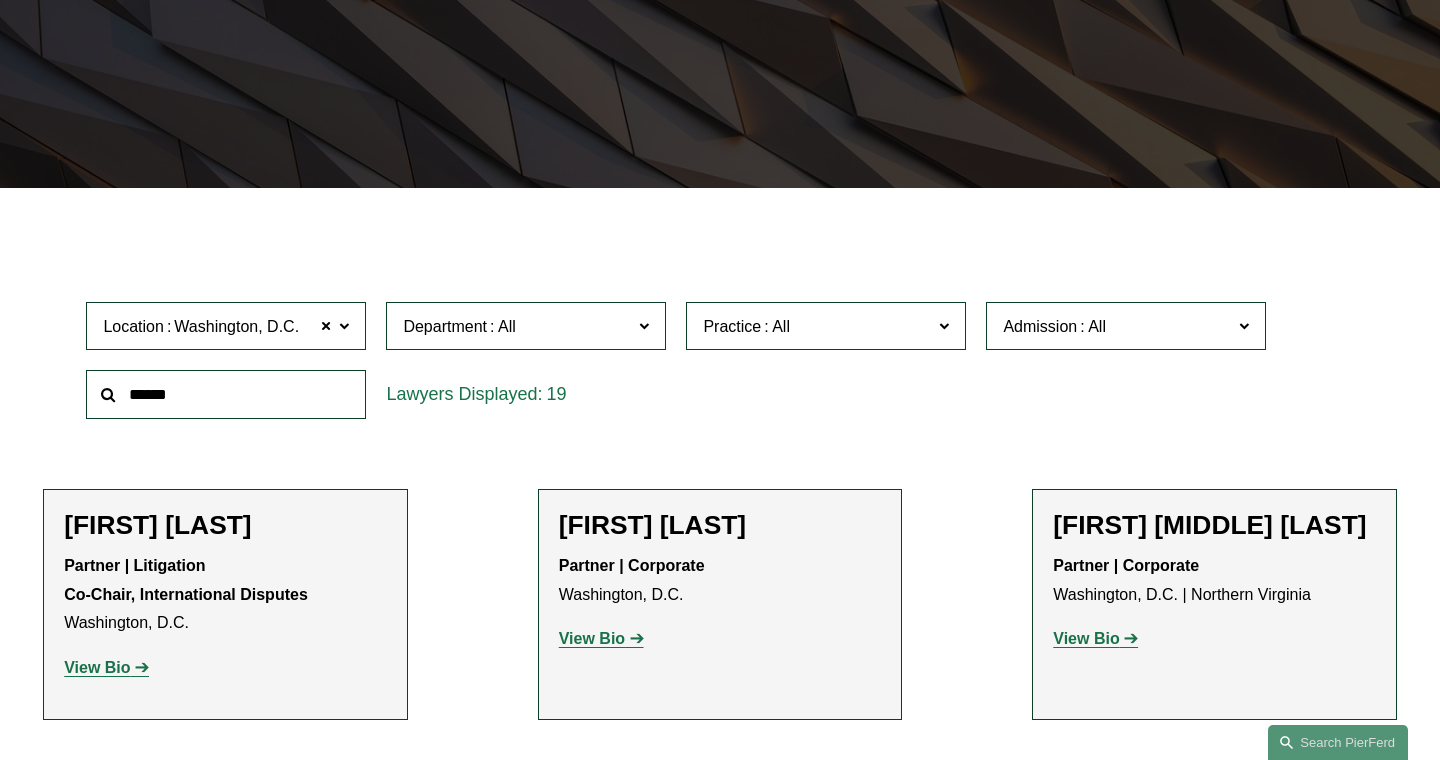 click 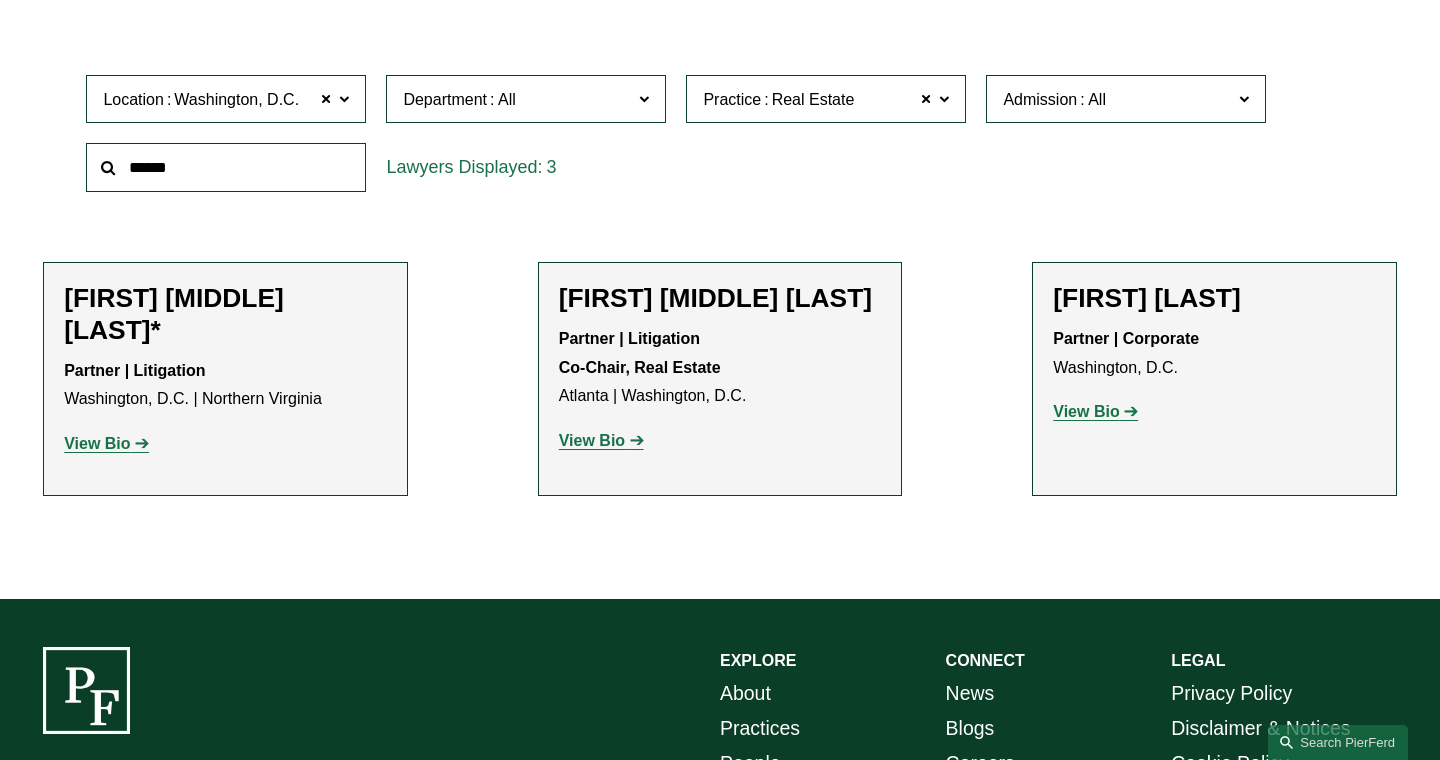 scroll, scrollTop: 602, scrollLeft: 0, axis: vertical 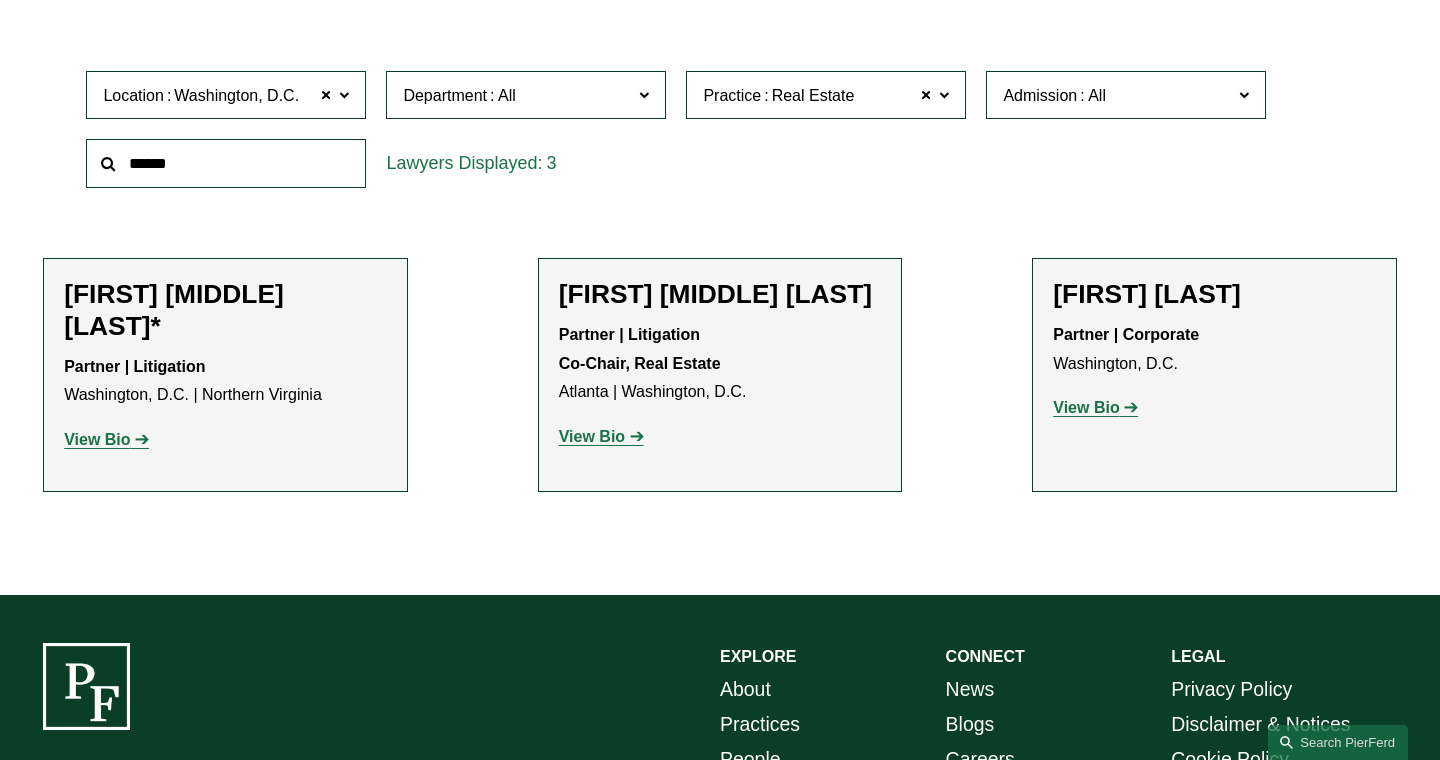 click on "View Bio" 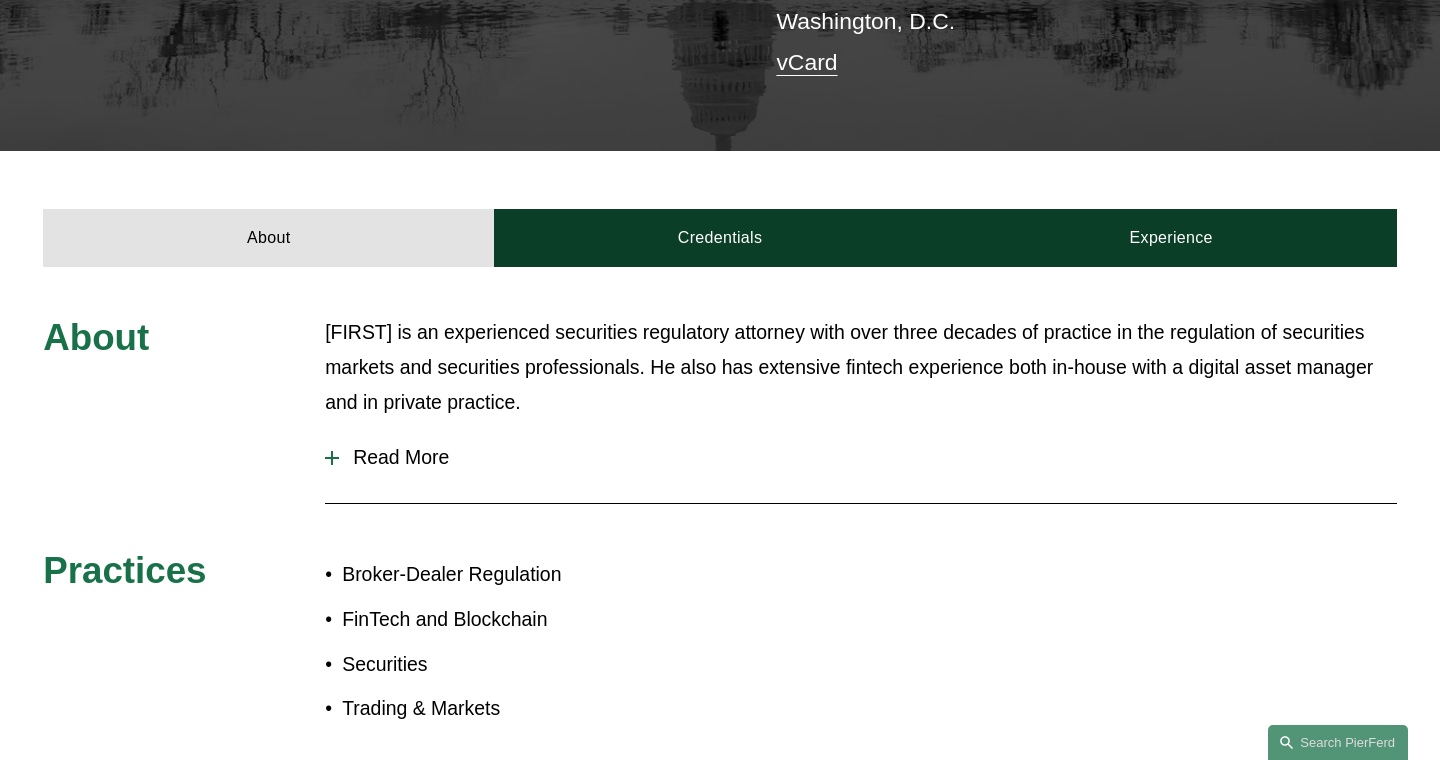 scroll, scrollTop: 500, scrollLeft: 0, axis: vertical 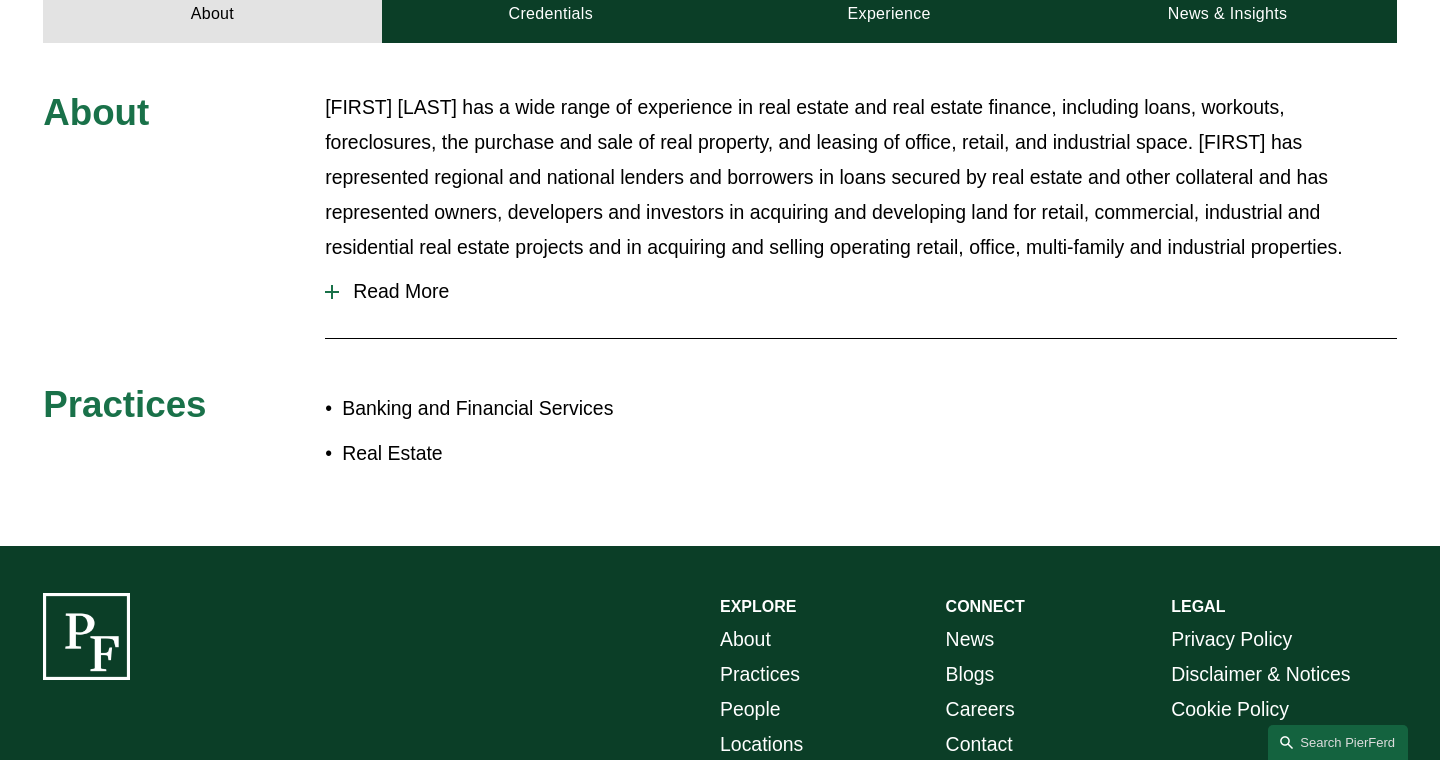 click on "[FIRST] [LAST] has a wide range of experience in real estate and real estate finance, including loans, workouts, foreclosures, the purchase and sale of real property, and leasing of office, retail, and industrial space. [FIRST] has represented regional and national lenders and borrowers in loans secured by real estate and other collateral and has represented owners, developers and investors in acquiring and developing land for retail, commercial, industrial and residential real estate projects and in acquiring and selling operating retail, office, multi-family and industrial properties." at bounding box center (861, 177) 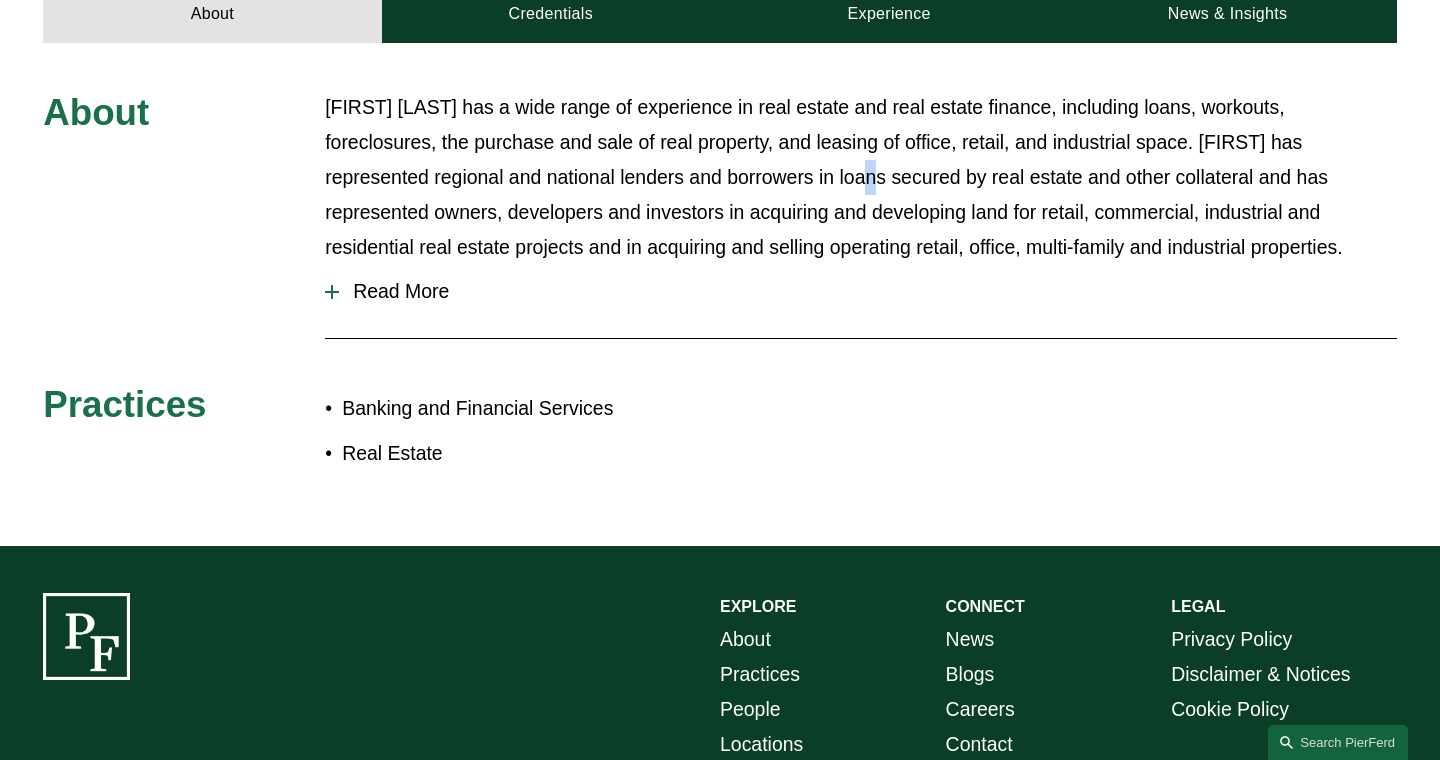 click on "[FIRST] [LAST] has a wide range of experience in real estate and real estate finance, including loans, workouts, foreclosures, the purchase and sale of real property, and leasing of office, retail, and industrial space. [FIRST] has represented regional and national lenders and borrowers in loans secured by real estate and other collateral and has represented owners, developers and investors in acquiring and developing land for retail, commercial, industrial and residential real estate projects and in acquiring and selling operating retail, office, multi-family and industrial properties." at bounding box center [861, 177] 